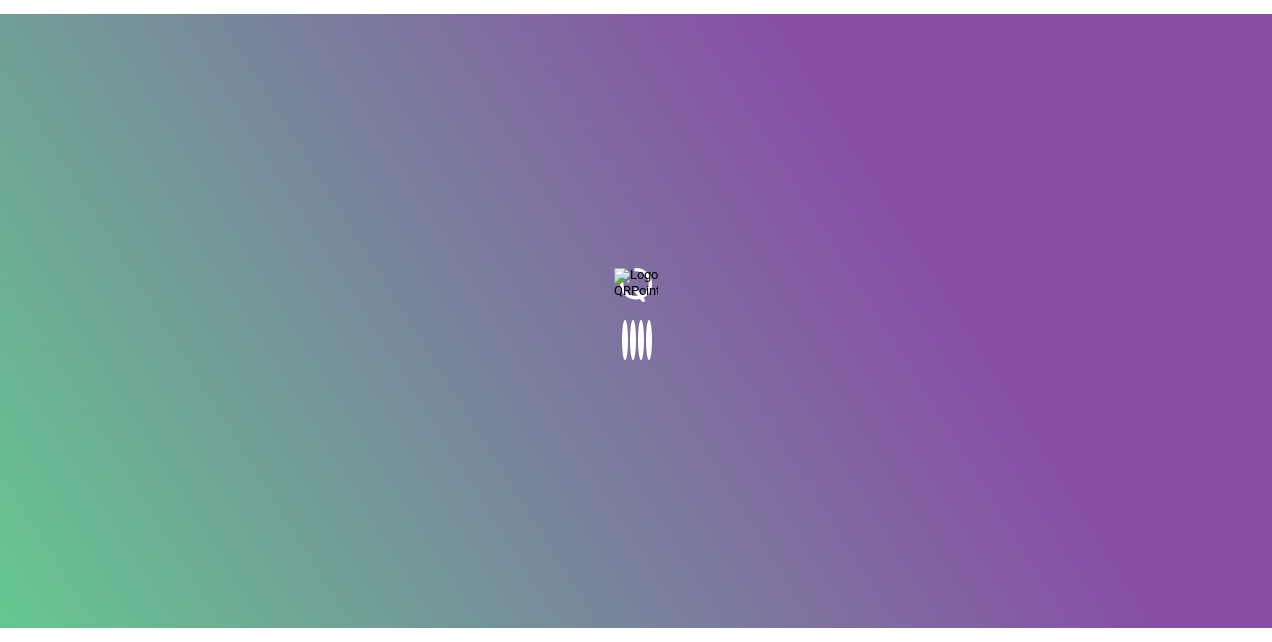 scroll, scrollTop: 0, scrollLeft: 0, axis: both 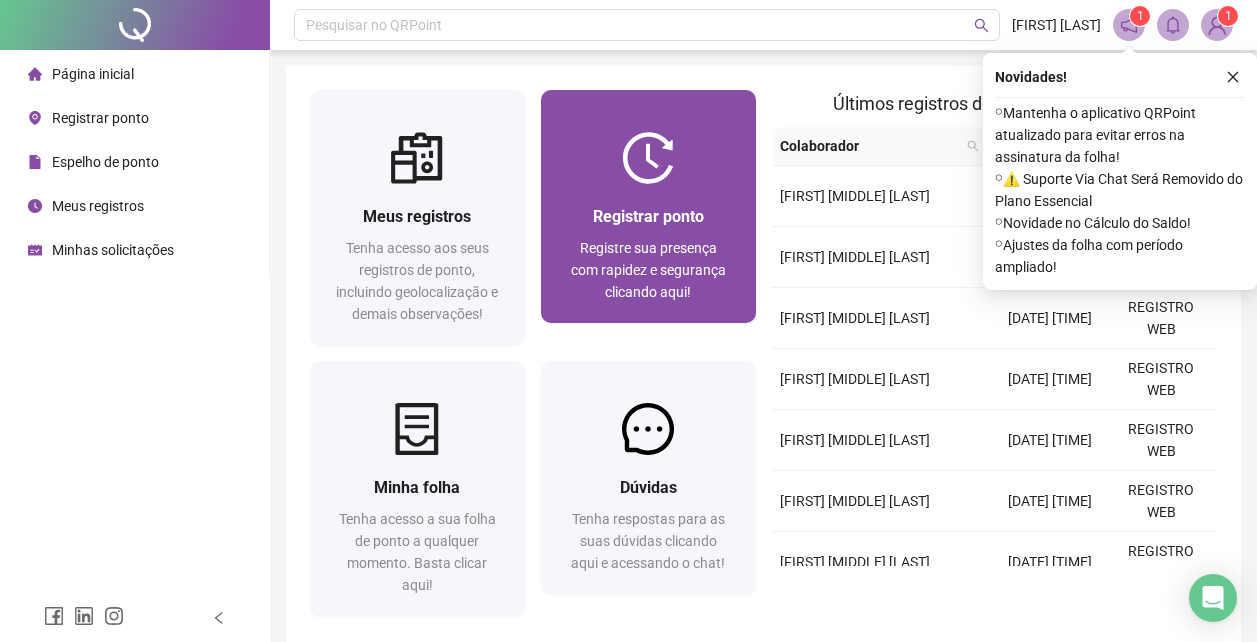 click on "Registrar ponto" at bounding box center [648, 216] 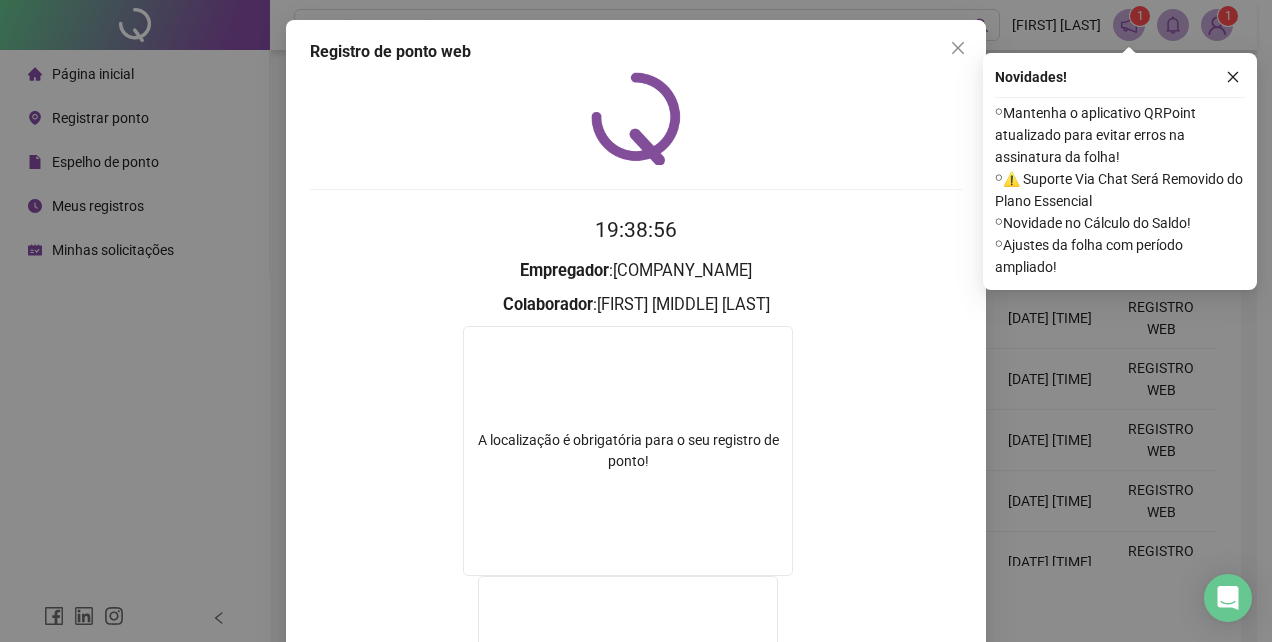 click 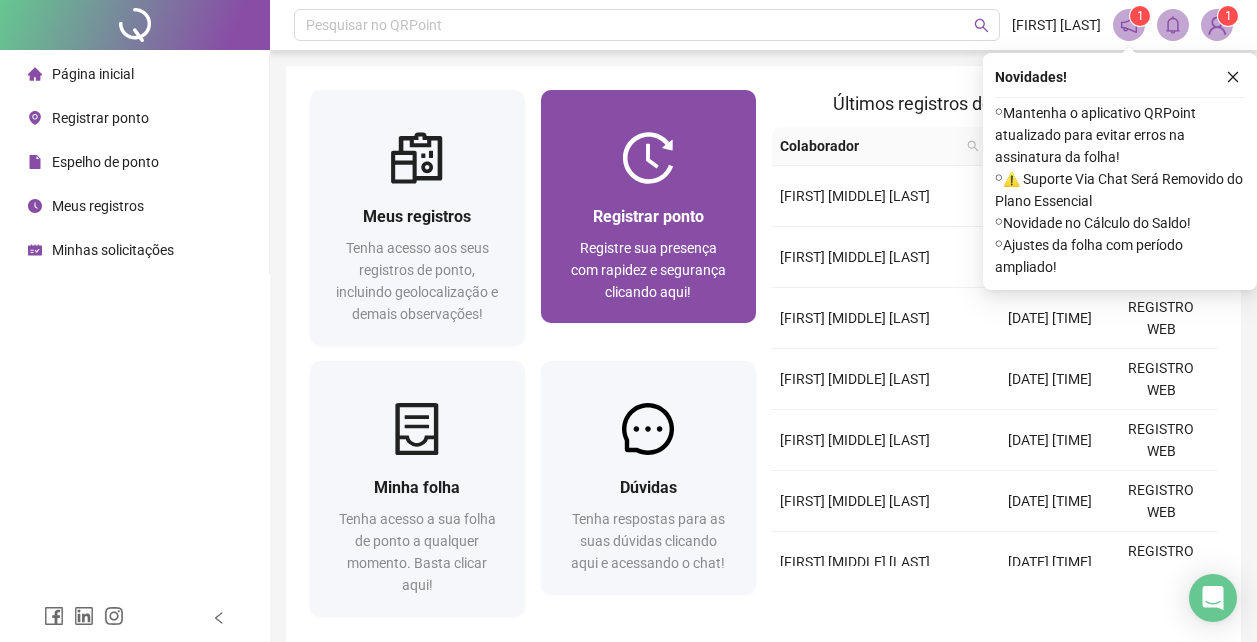 click on "Registre sua presença com rapidez e segurança clicando aqui!" at bounding box center (648, 270) 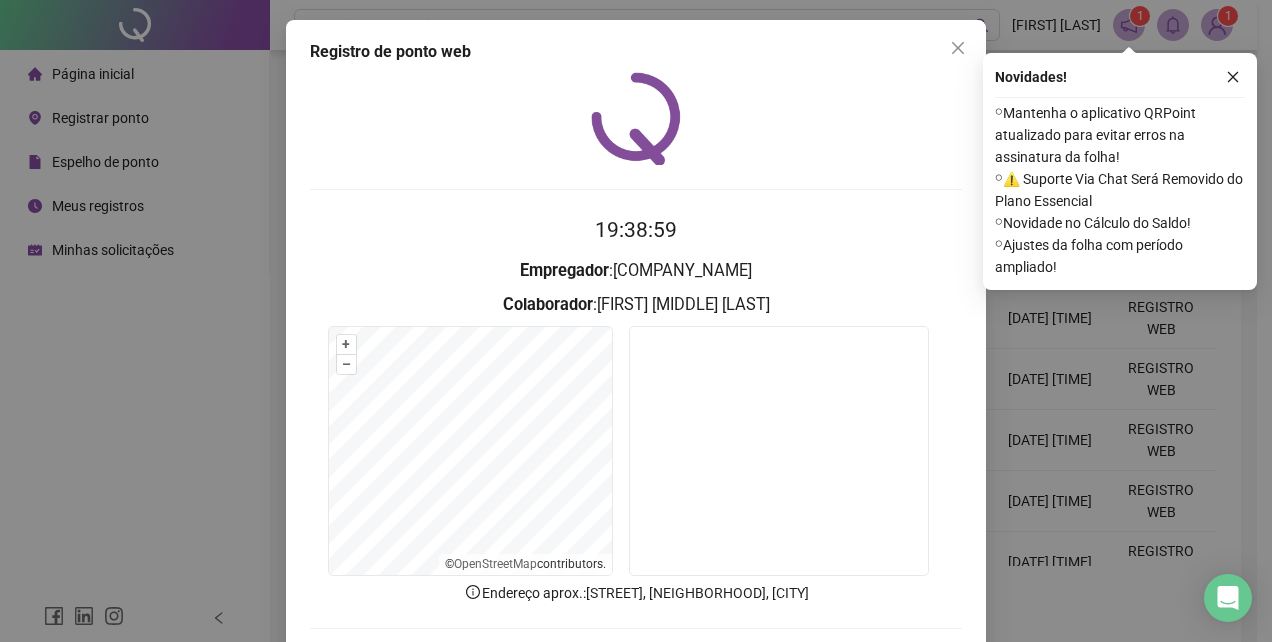 scroll, scrollTop: 95, scrollLeft: 0, axis: vertical 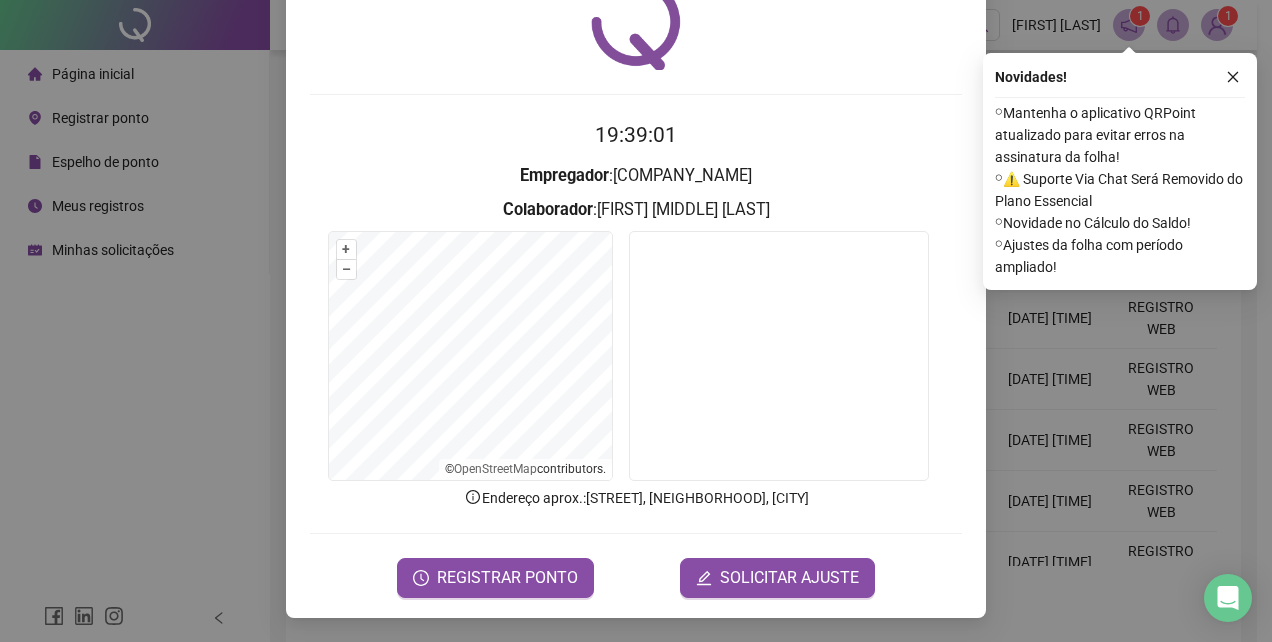 drag, startPoint x: 539, startPoint y: 591, endPoint x: 641, endPoint y: 612, distance: 104.13933 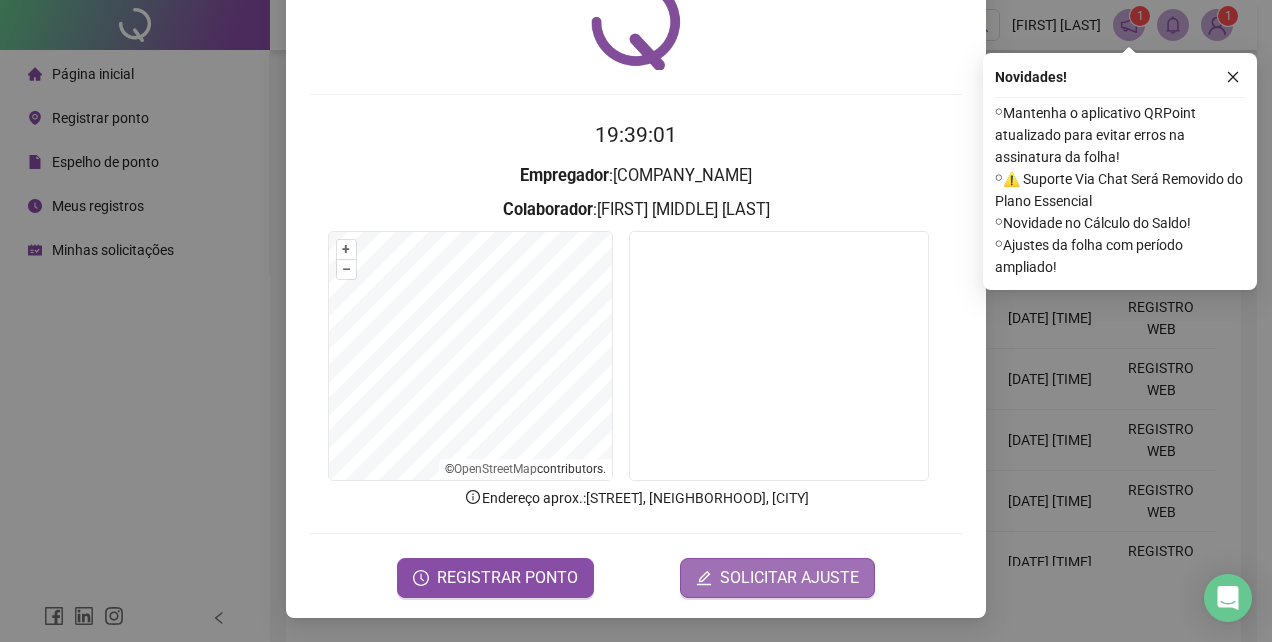 click on "SOLICITAR AJUSTE" at bounding box center (777, 578) 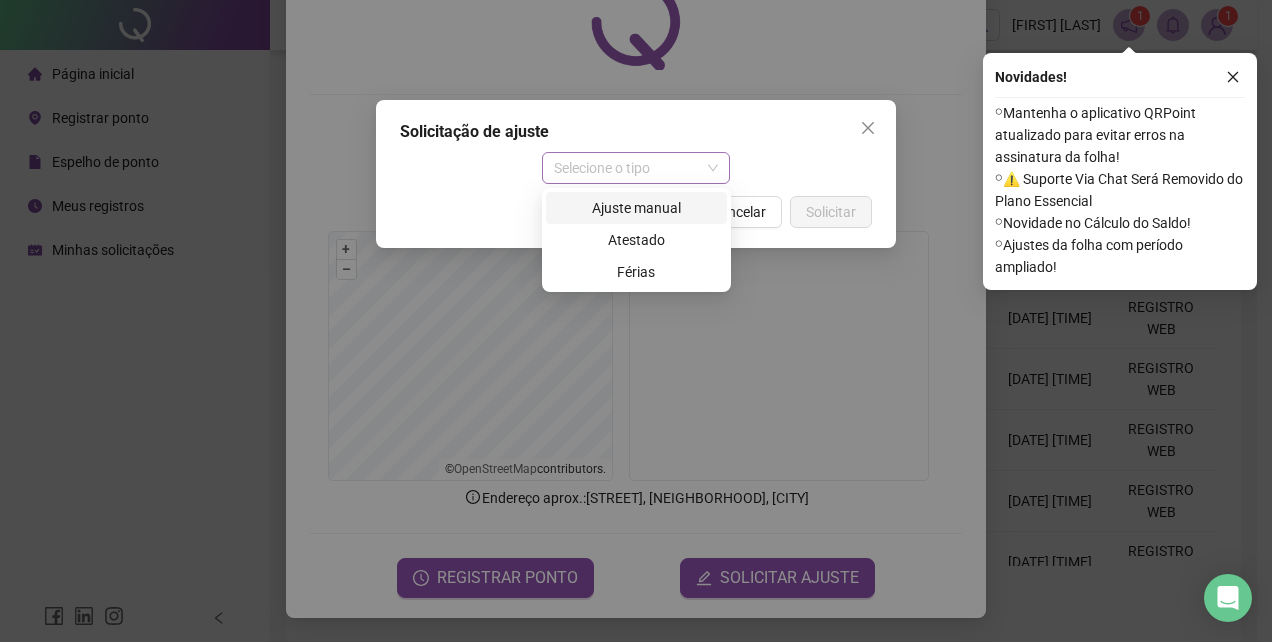 click on "Selecione o tipo" at bounding box center [636, 168] 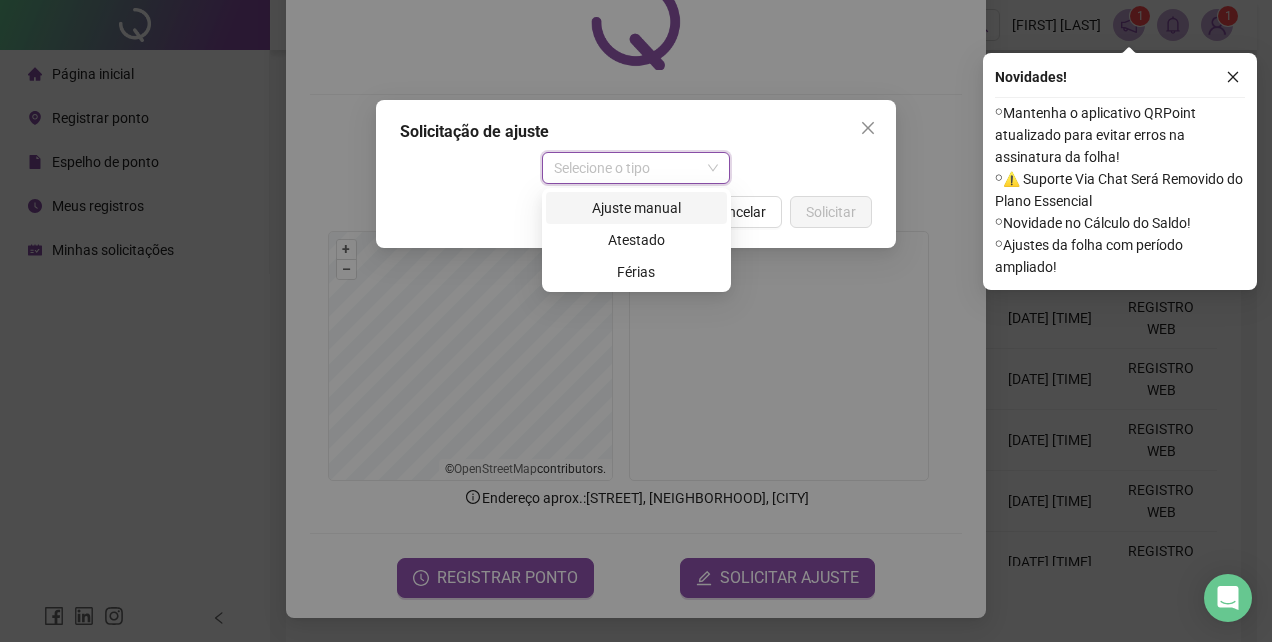 click on "Ajuste manual" at bounding box center [636, 208] 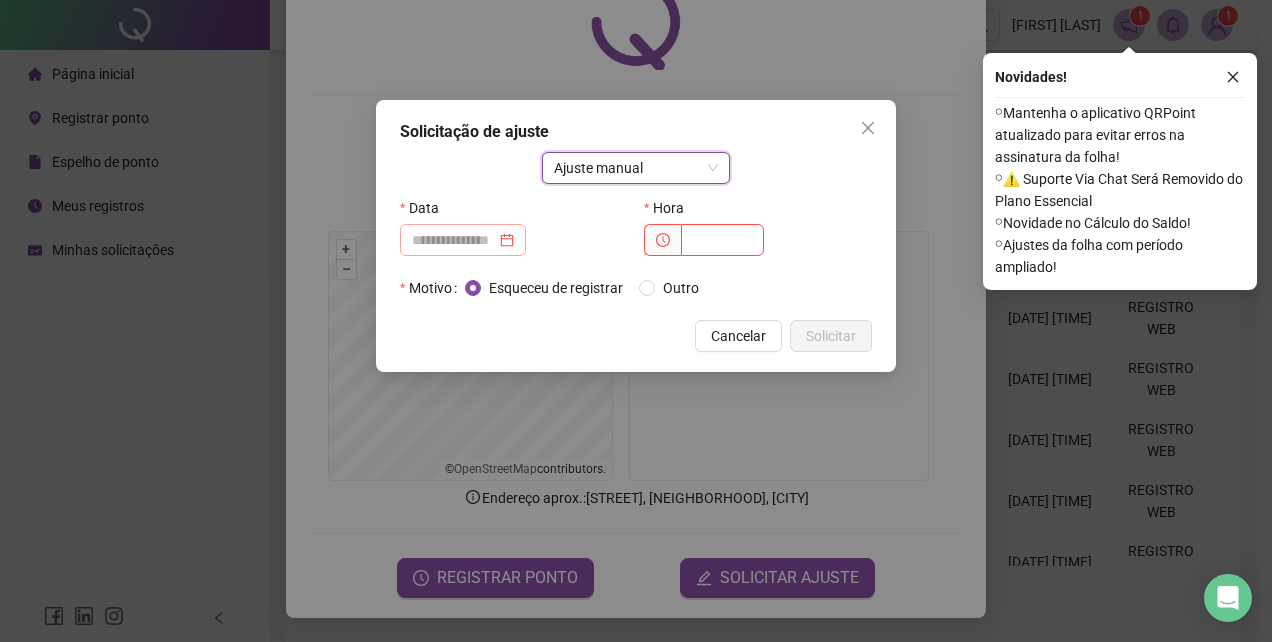click at bounding box center [463, 240] 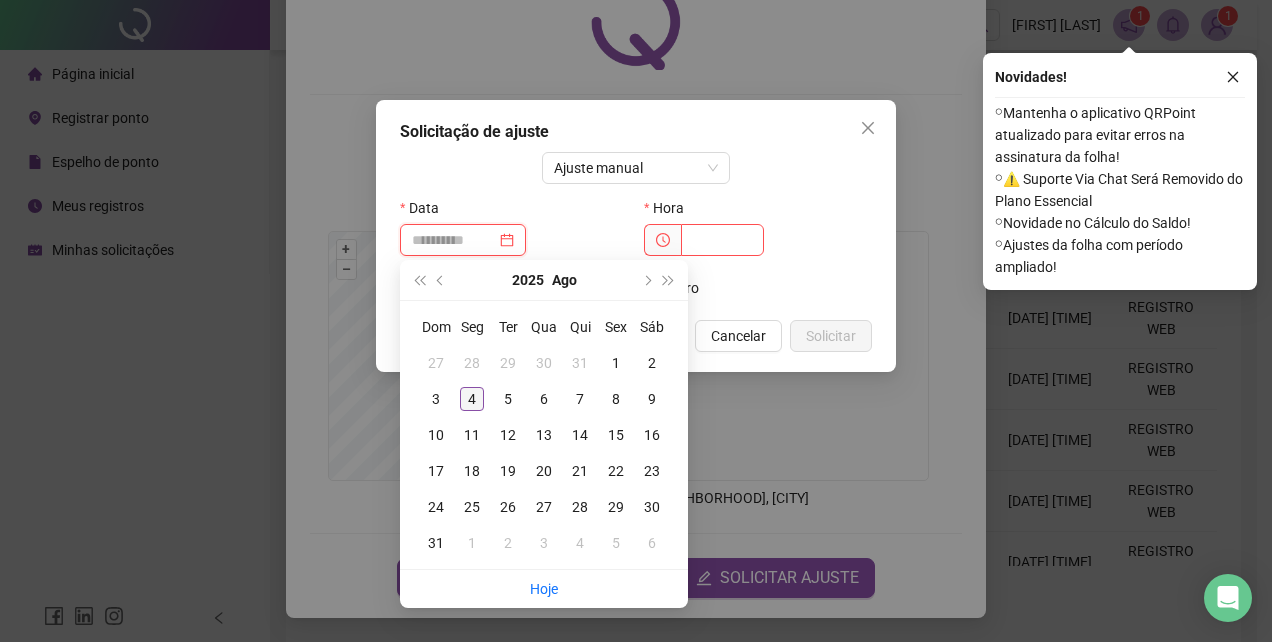 type on "**********" 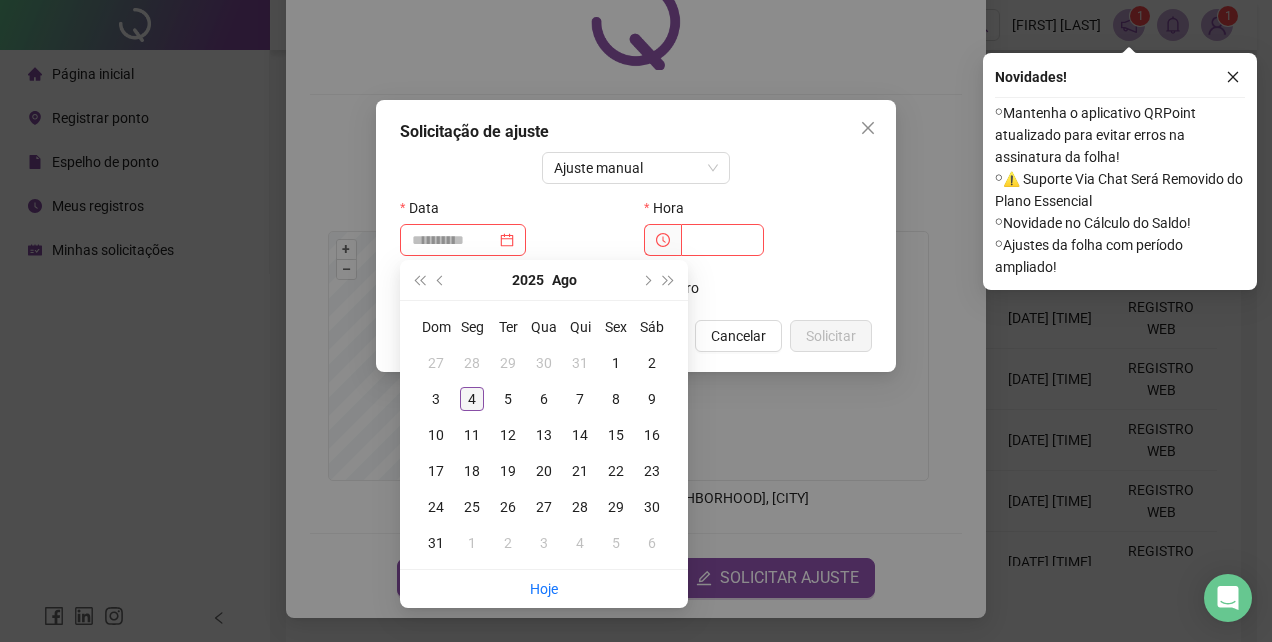 click on "4" at bounding box center (472, 399) 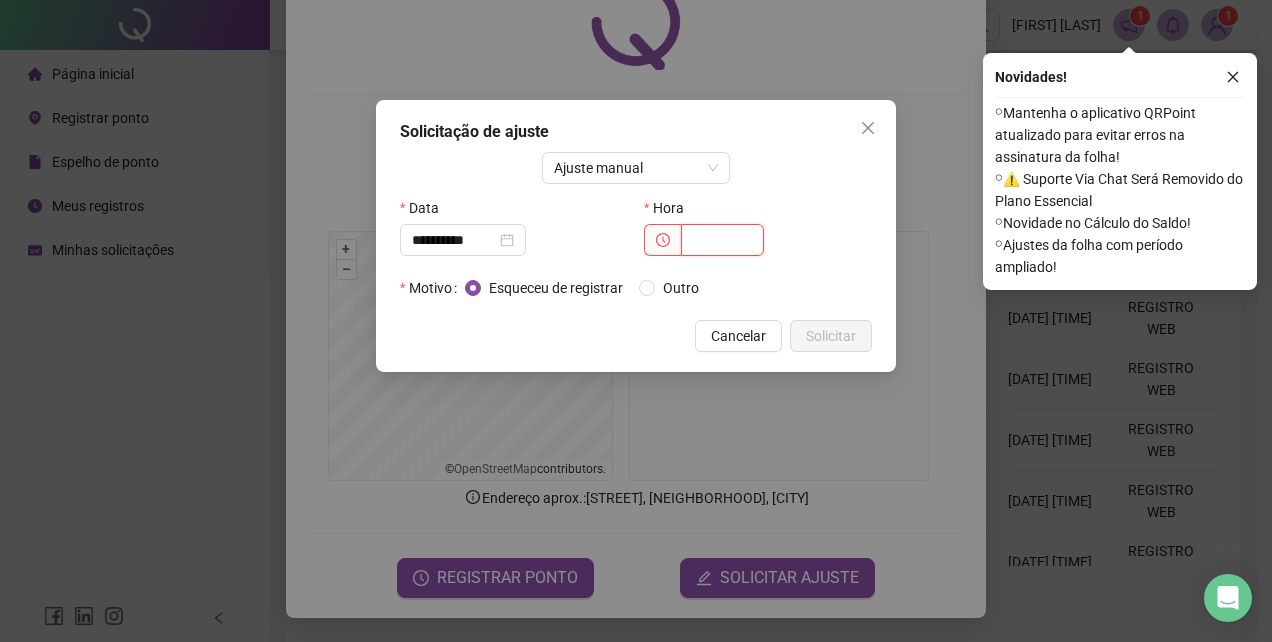 click at bounding box center (722, 240) 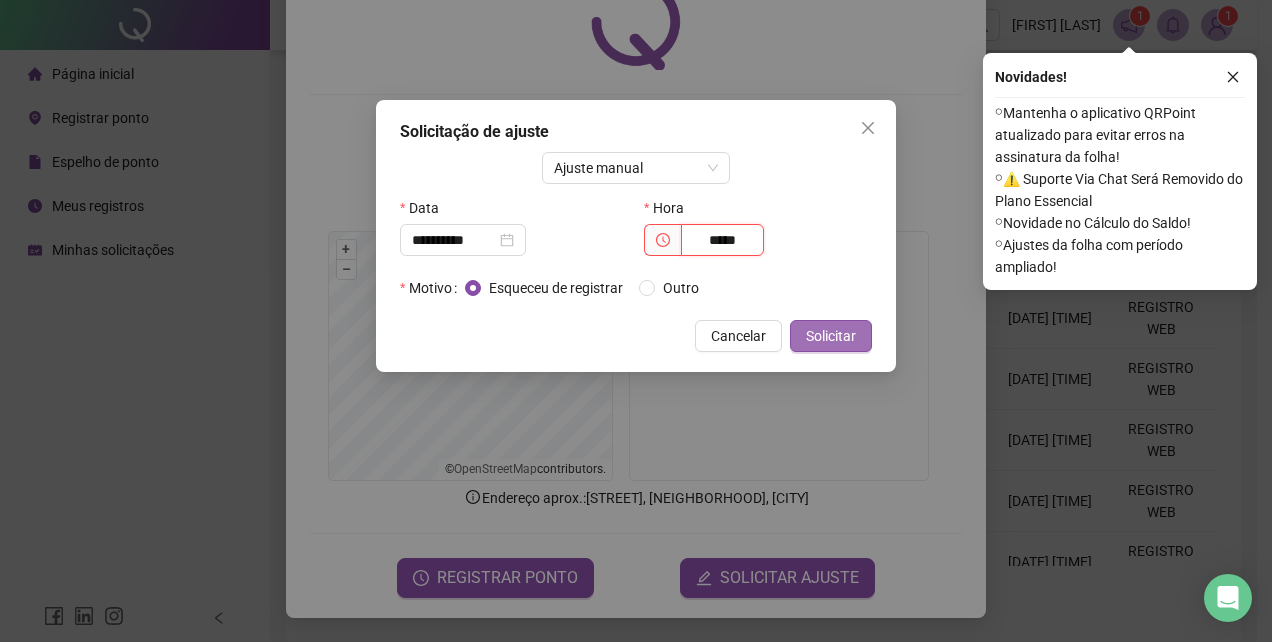 type on "*****" 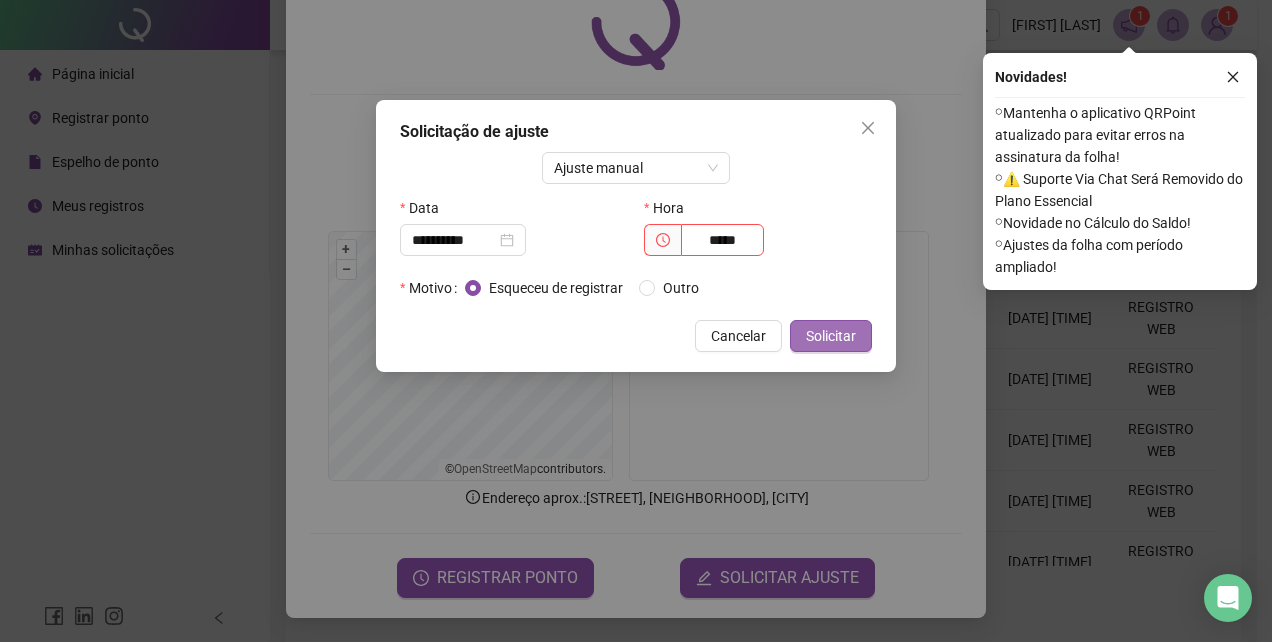 click on "Solicitar" at bounding box center [831, 336] 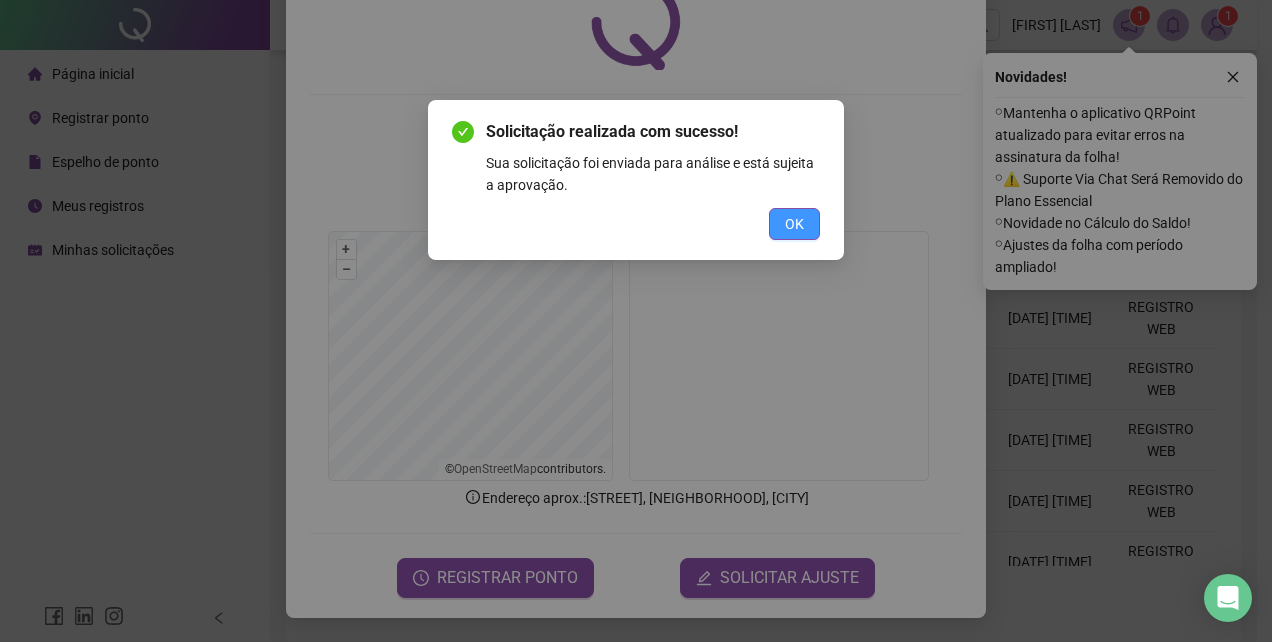 click on "OK" at bounding box center (794, 224) 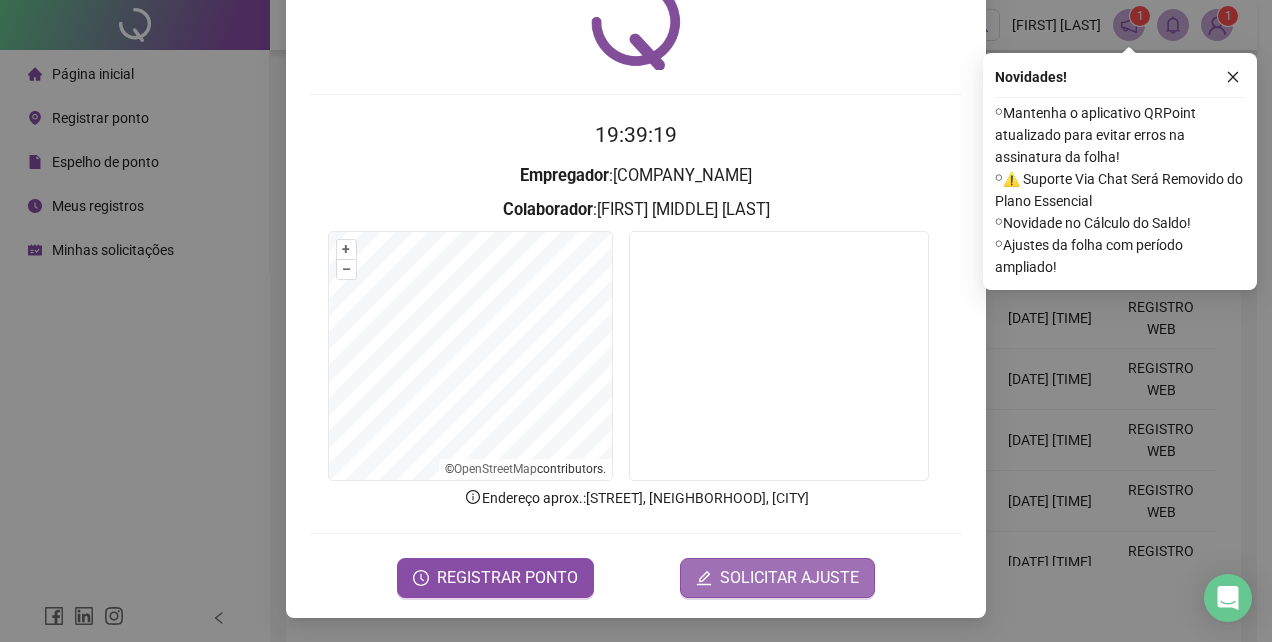 click on "SOLICITAR AJUSTE" at bounding box center (789, 578) 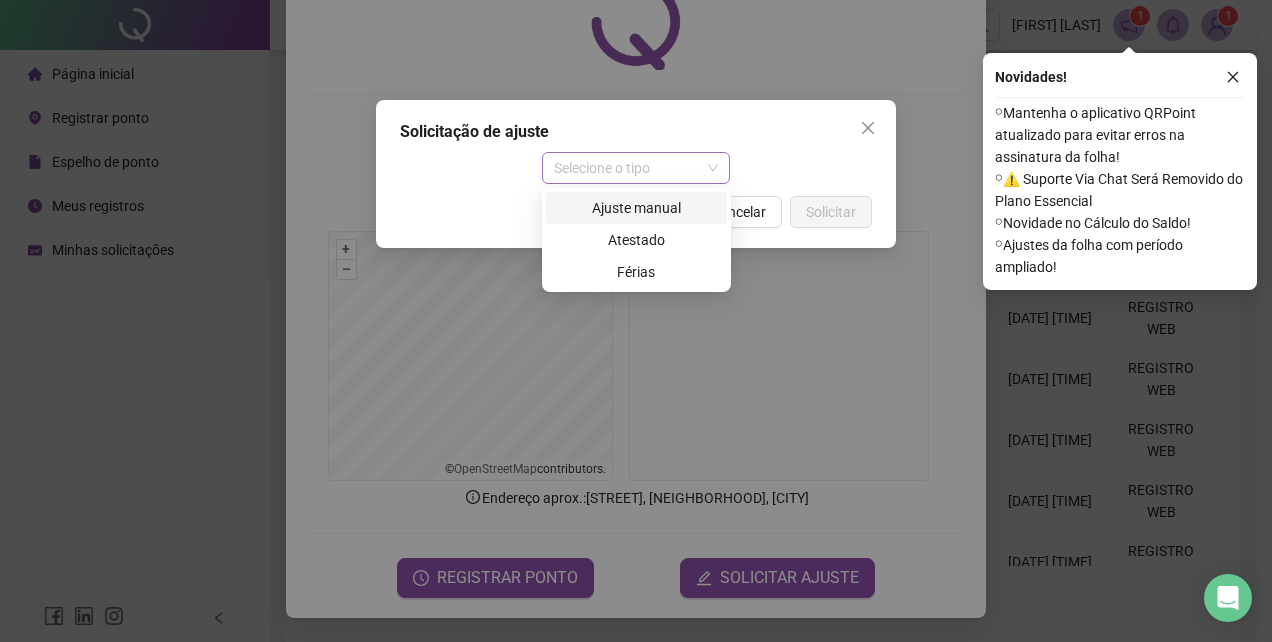 click on "Selecione o tipo" at bounding box center (636, 168) 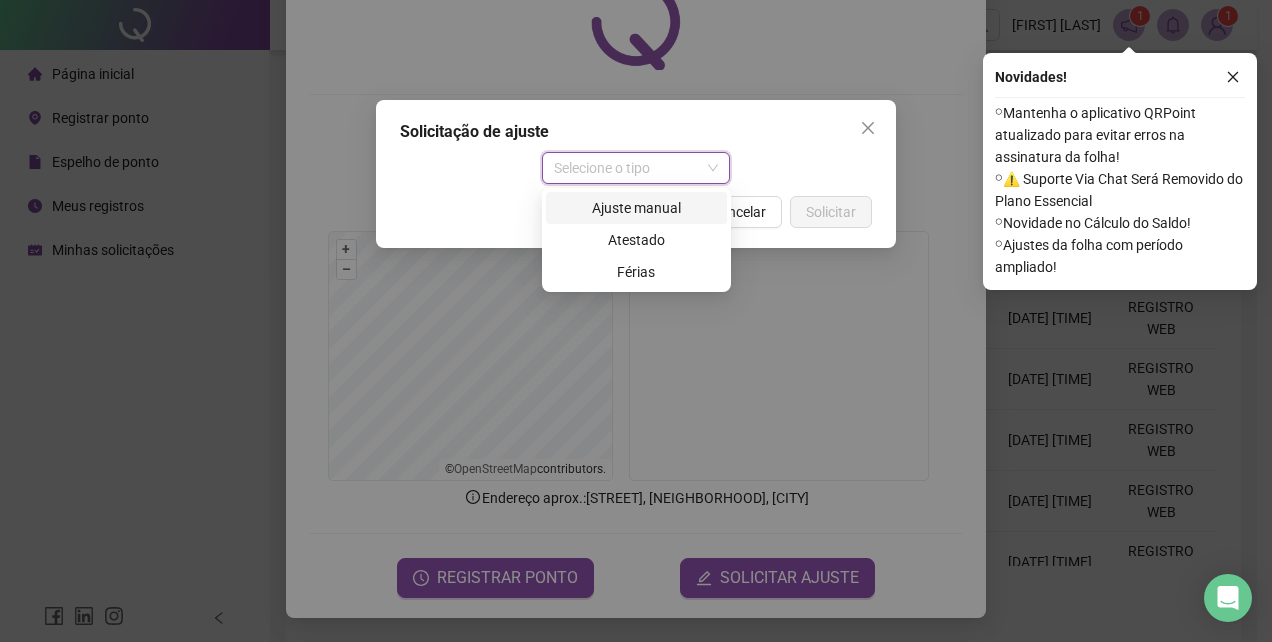 click on "Ajuste manual" at bounding box center [636, 208] 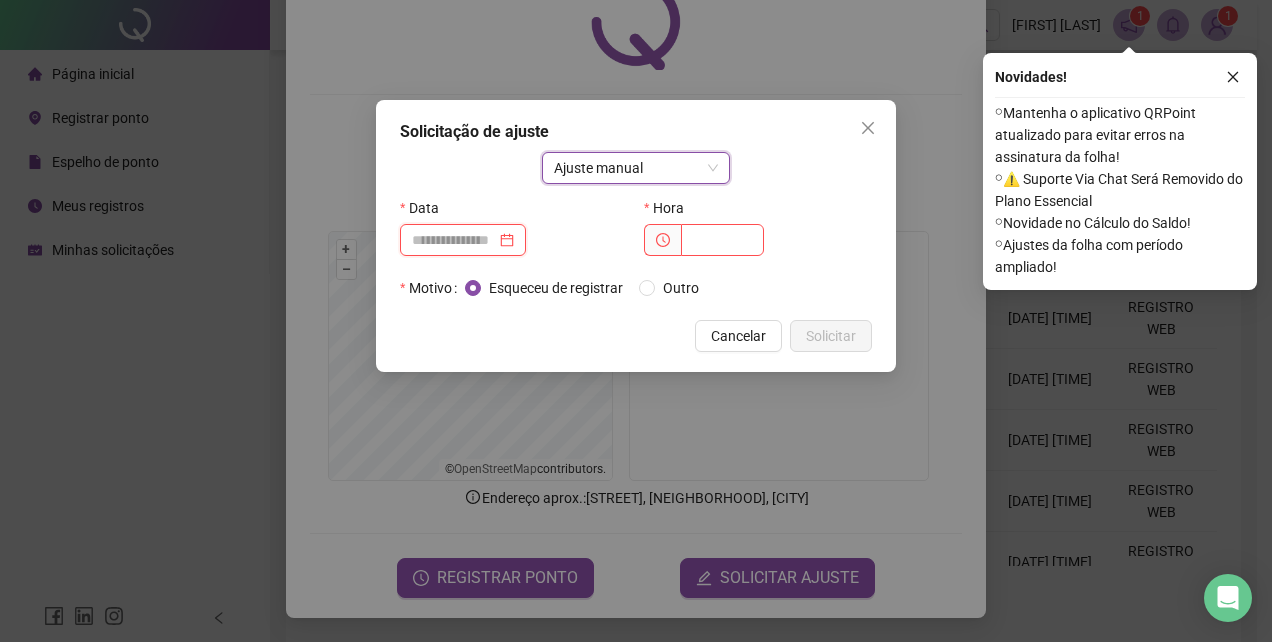 click at bounding box center (454, 240) 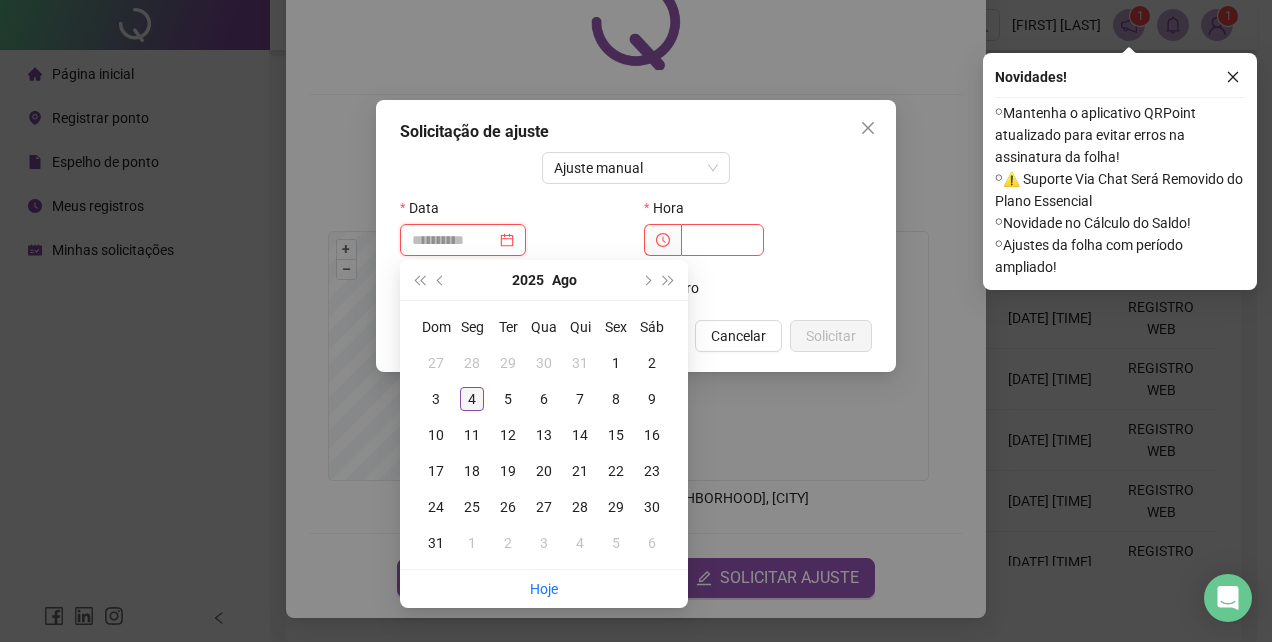 type on "**********" 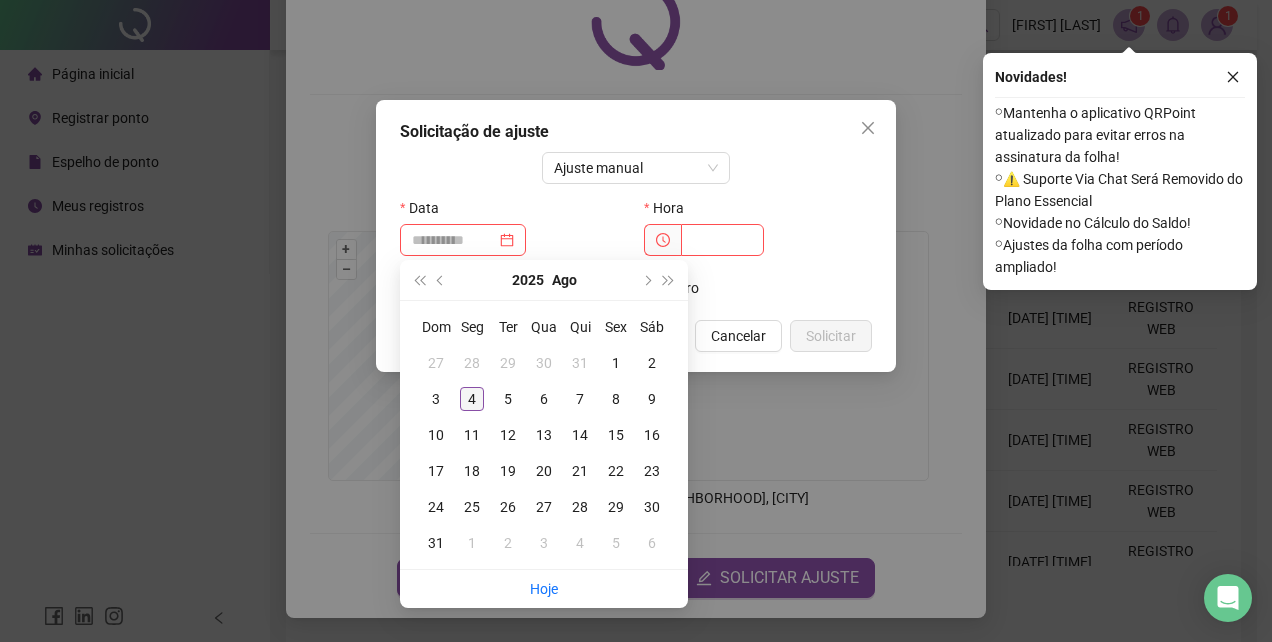 click on "4" at bounding box center [472, 399] 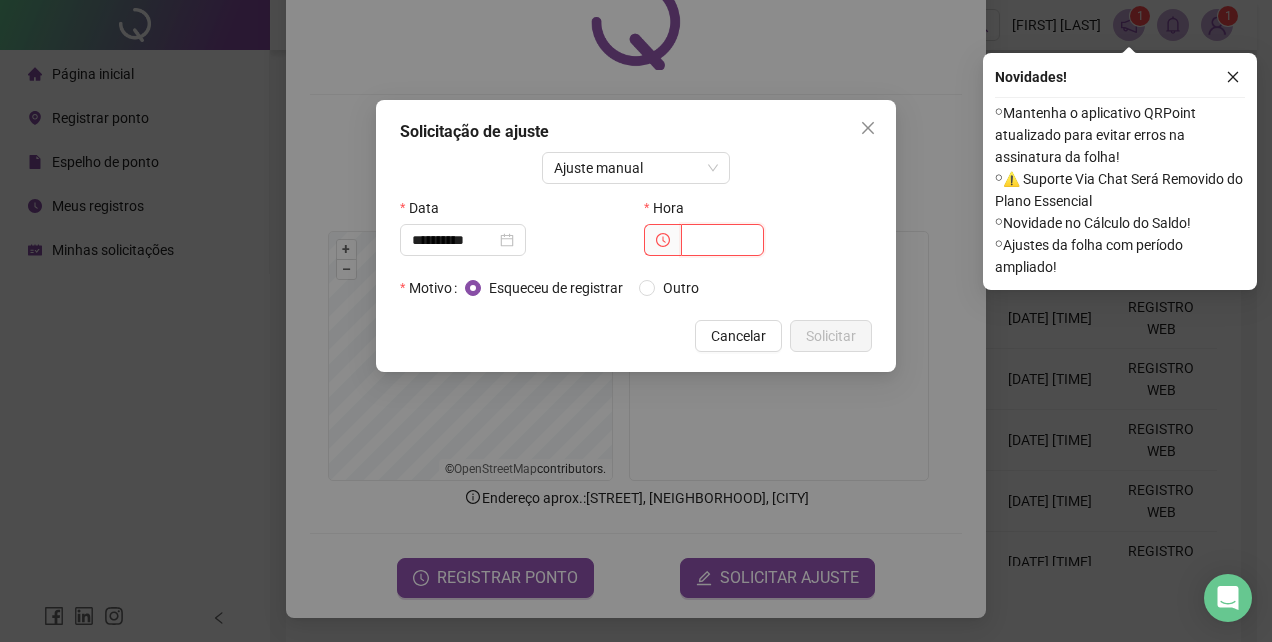 click at bounding box center [722, 240] 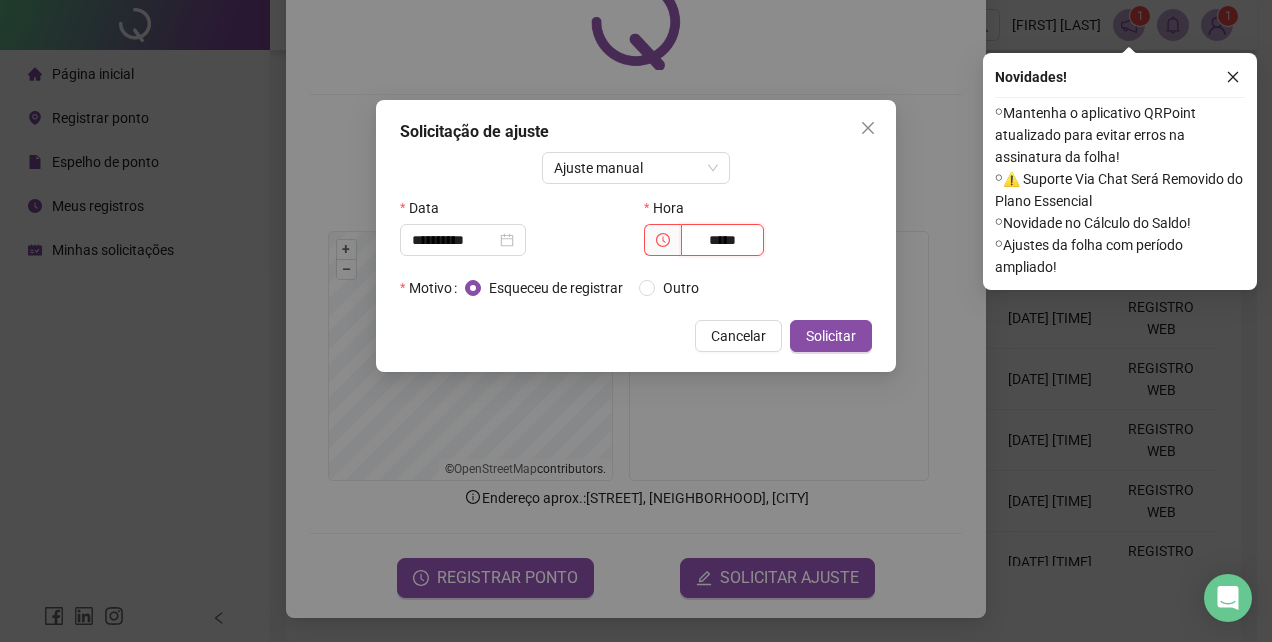 type on "*****" 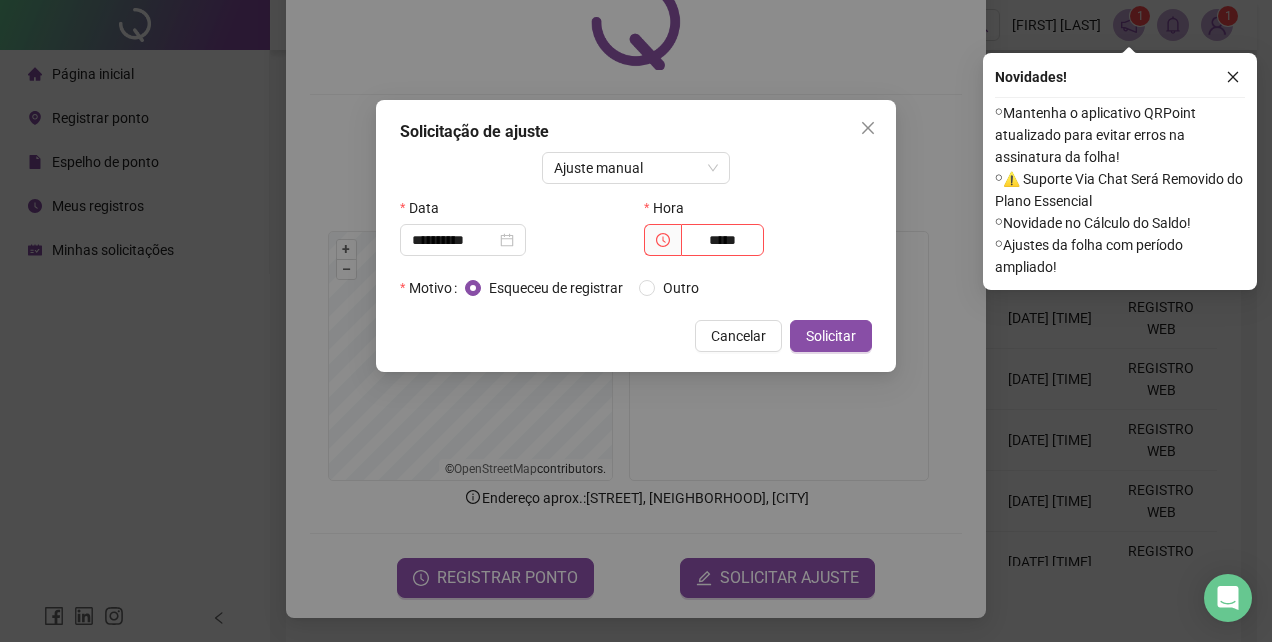 click on "**********" at bounding box center (636, 236) 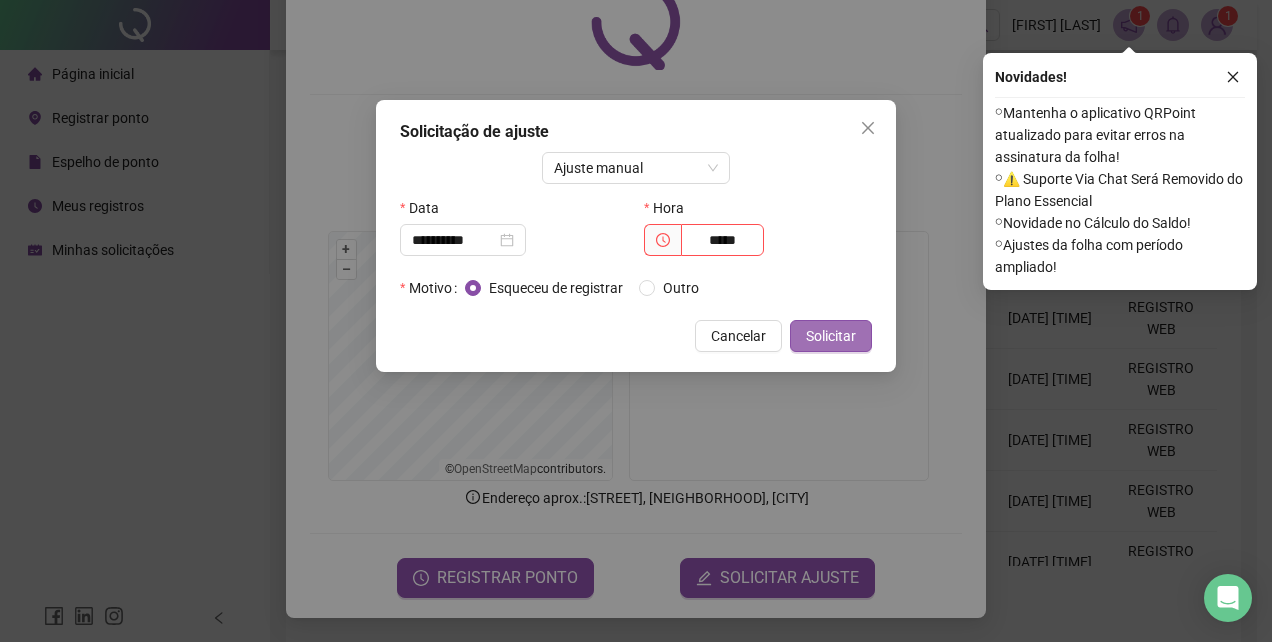 click on "Solicitar" at bounding box center [831, 336] 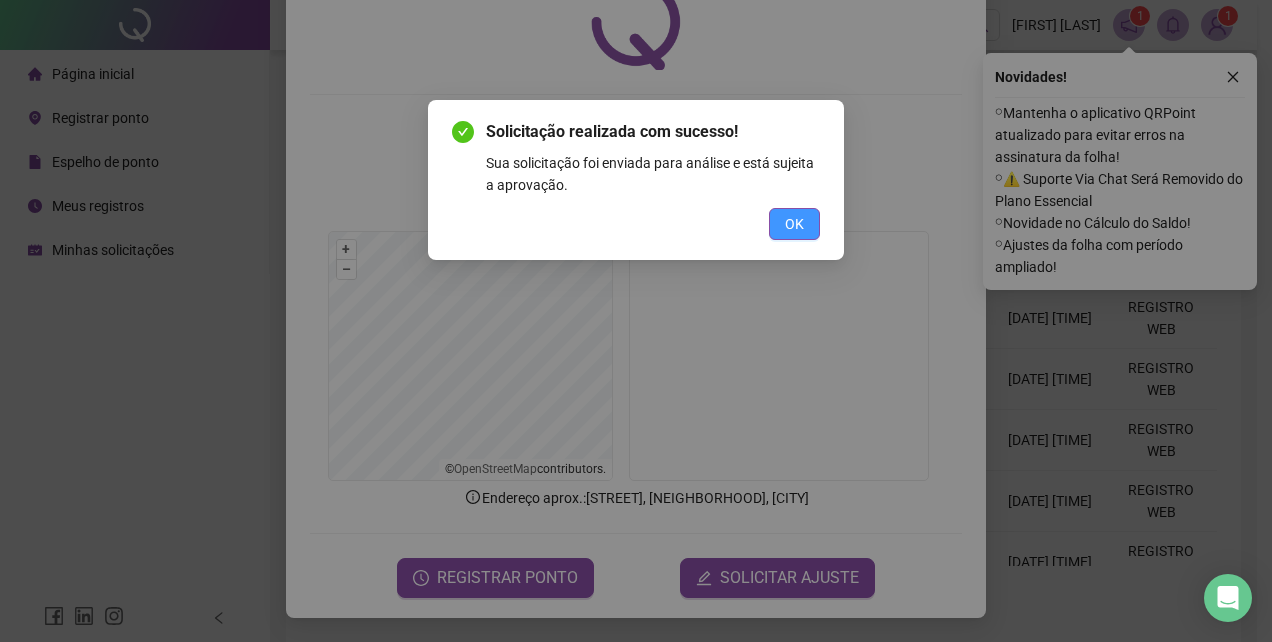 click on "OK" at bounding box center (794, 224) 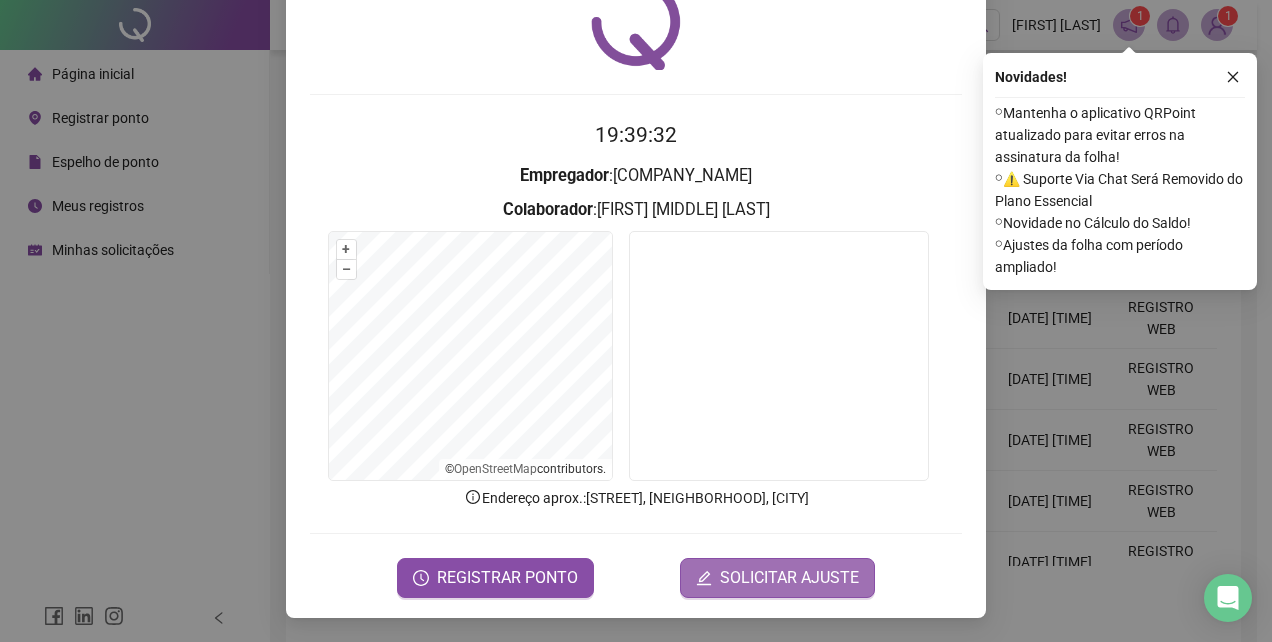 click 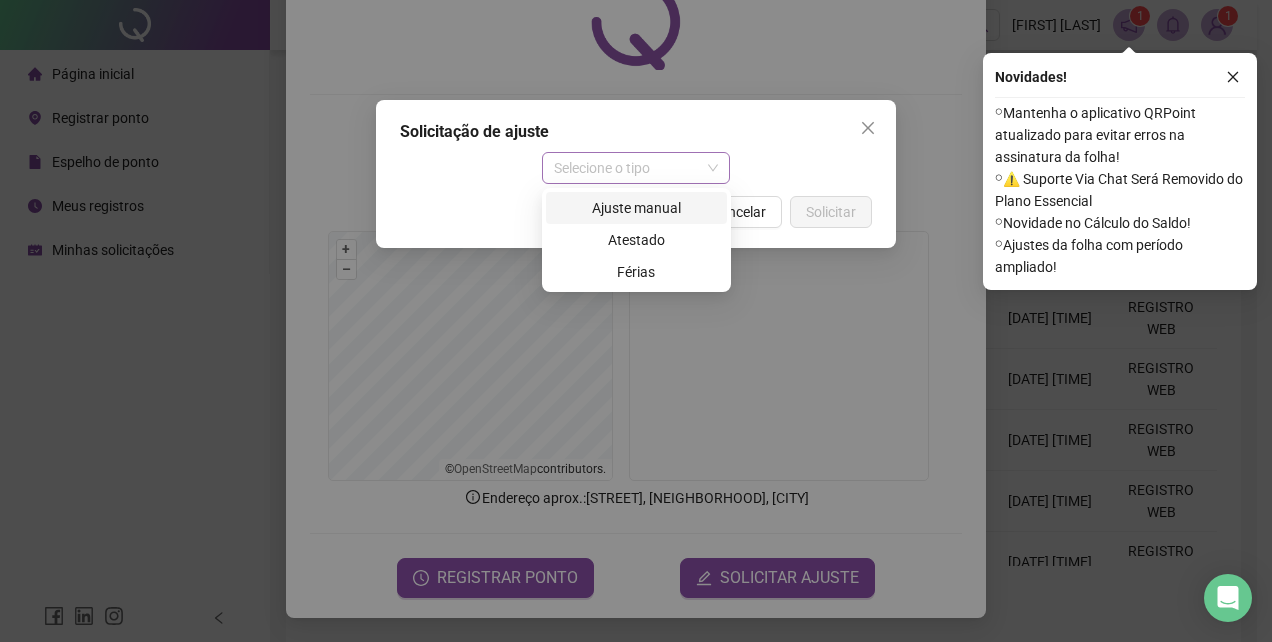 click on "Selecione o tipo" at bounding box center (636, 168) 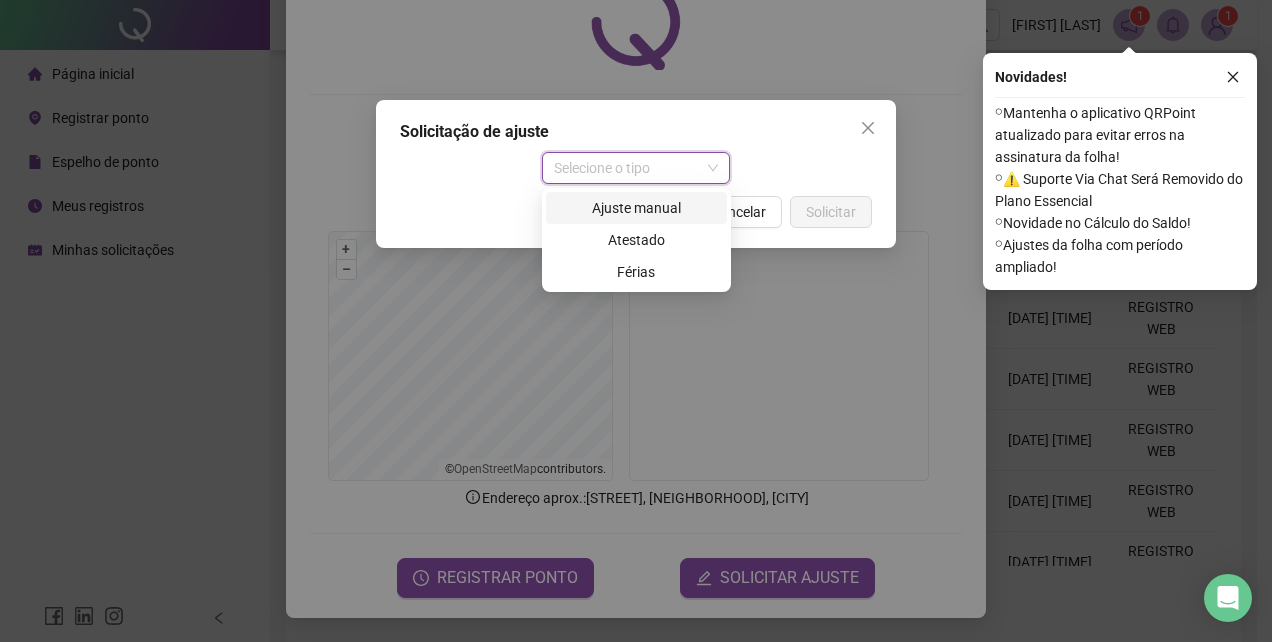 click on "Ajuste manual" at bounding box center (636, 208) 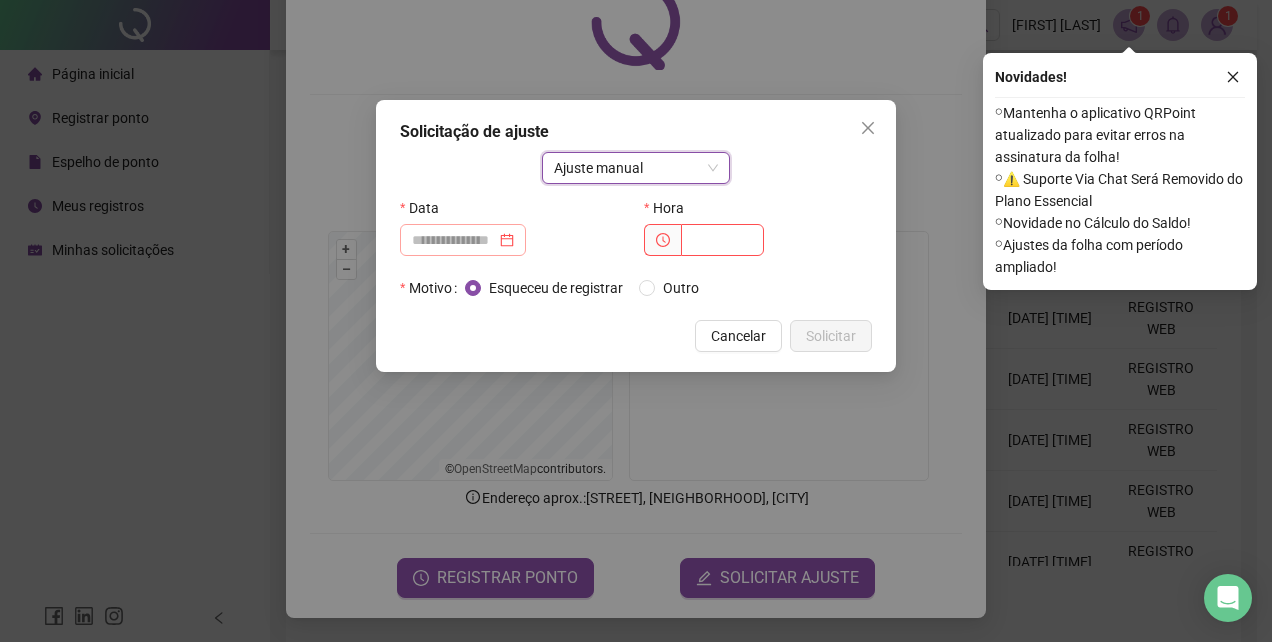 click at bounding box center (463, 240) 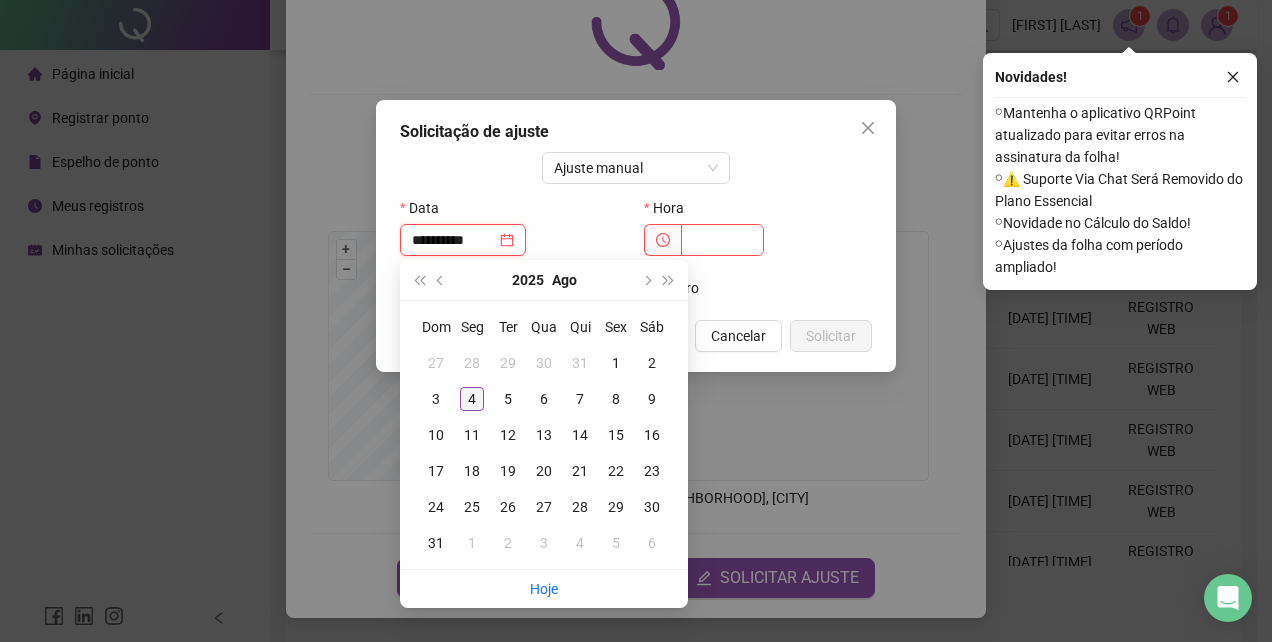 type on "**********" 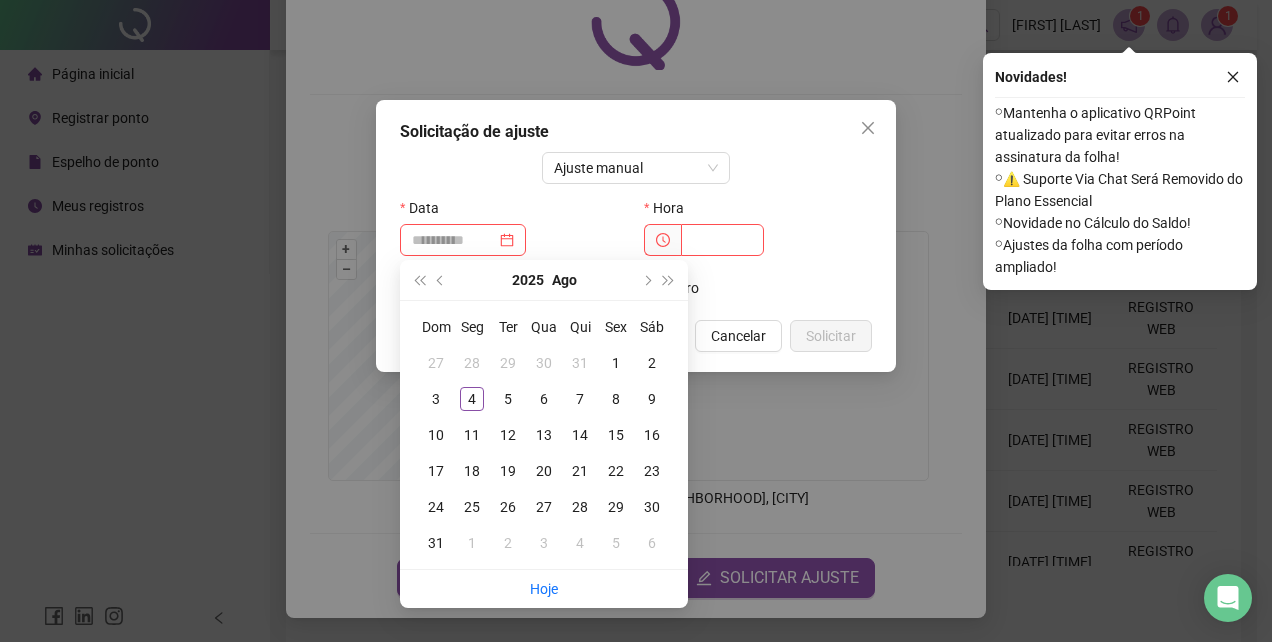 drag, startPoint x: 470, startPoint y: 401, endPoint x: 579, endPoint y: 293, distance: 153.4438 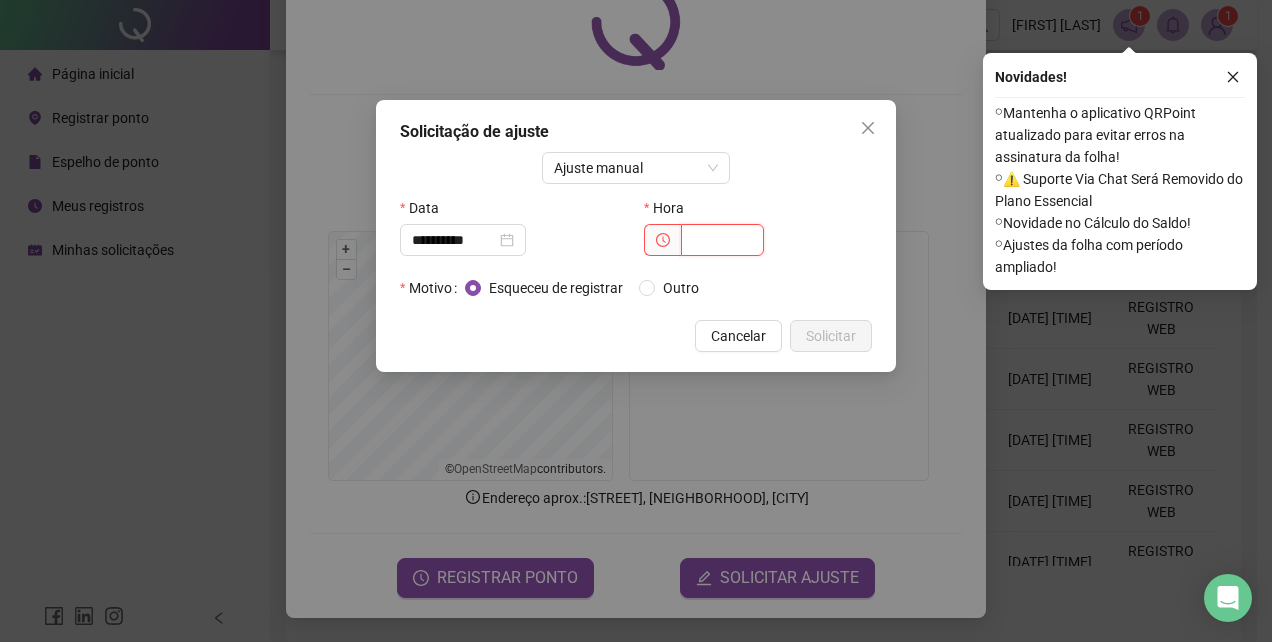 click at bounding box center [722, 240] 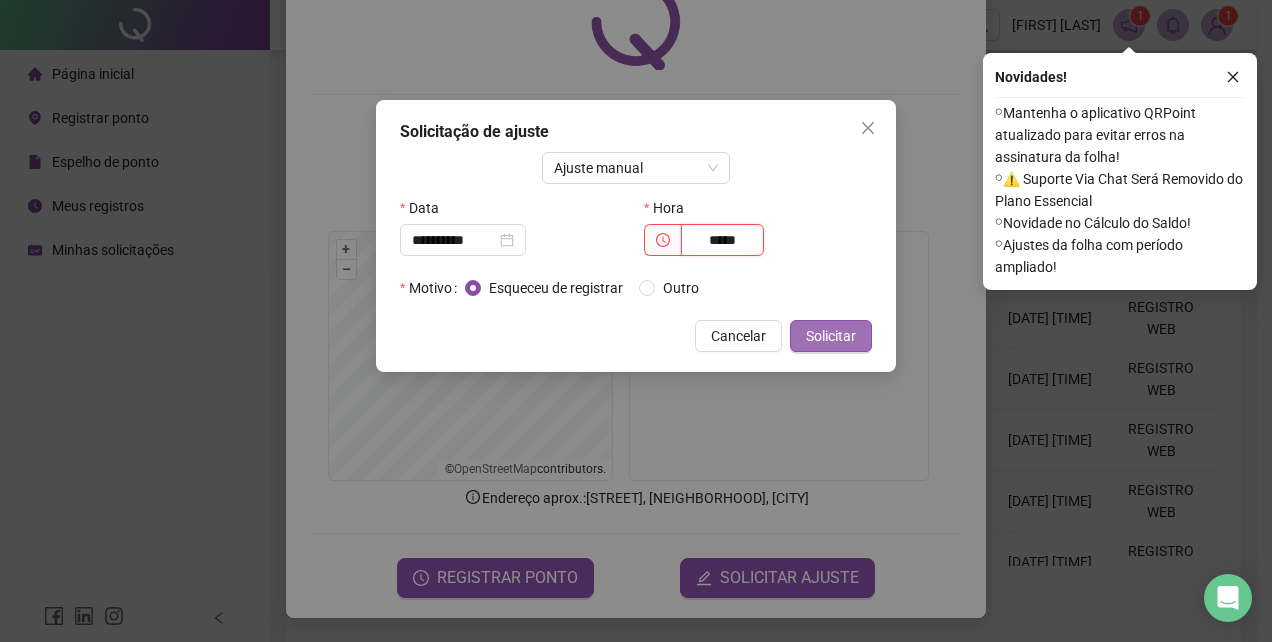 type on "*****" 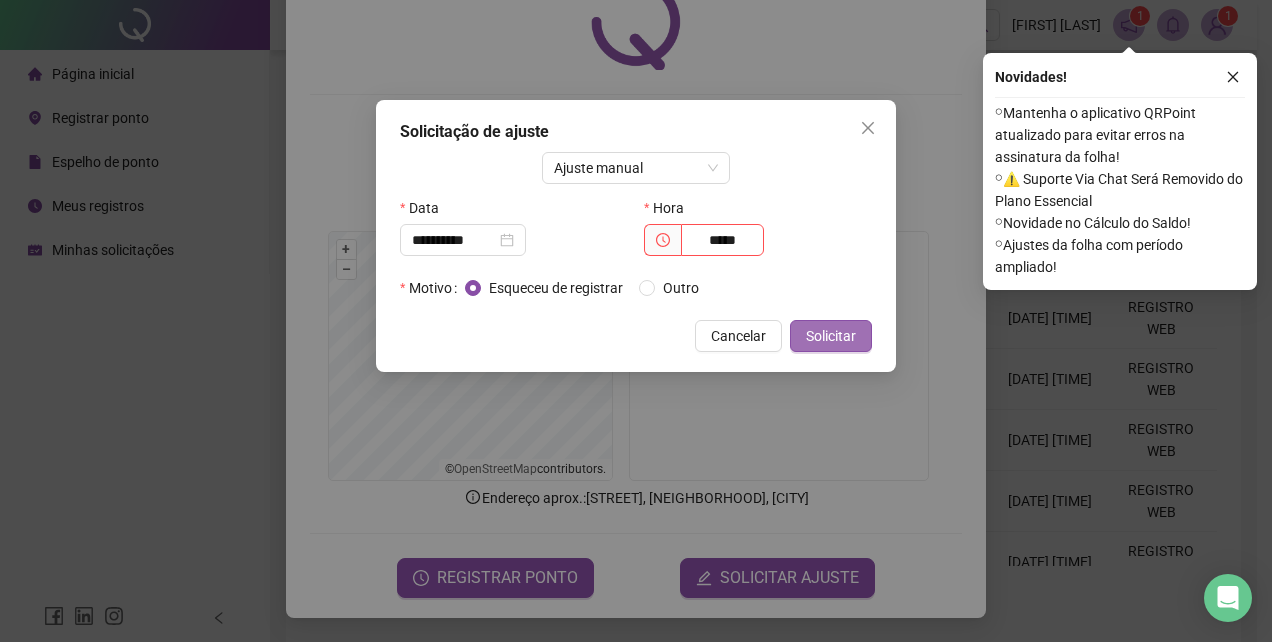 click on "Solicitar" at bounding box center [831, 336] 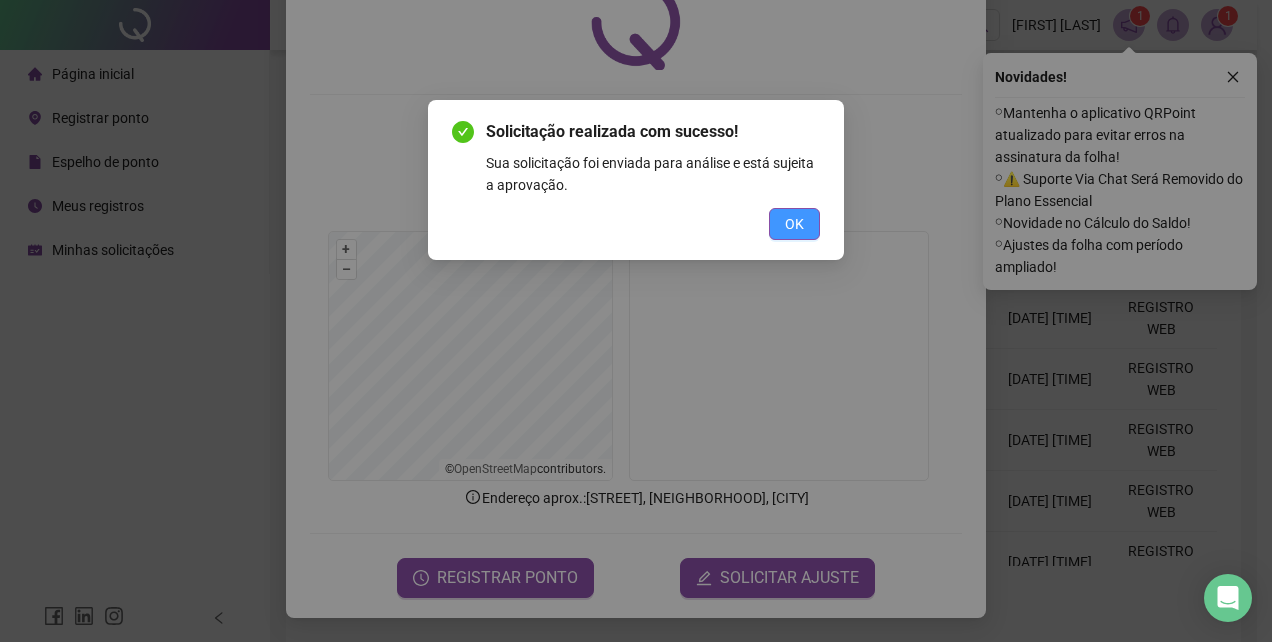 click on "OK" at bounding box center (794, 224) 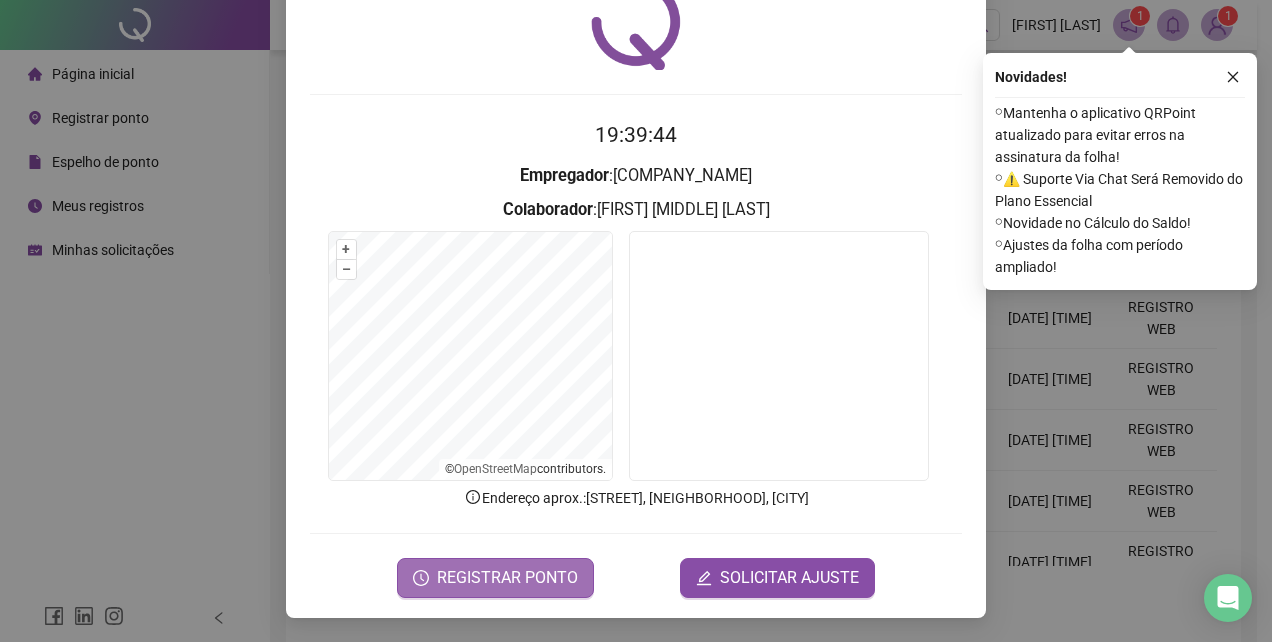 click on "REGISTRAR PONTO" at bounding box center (507, 578) 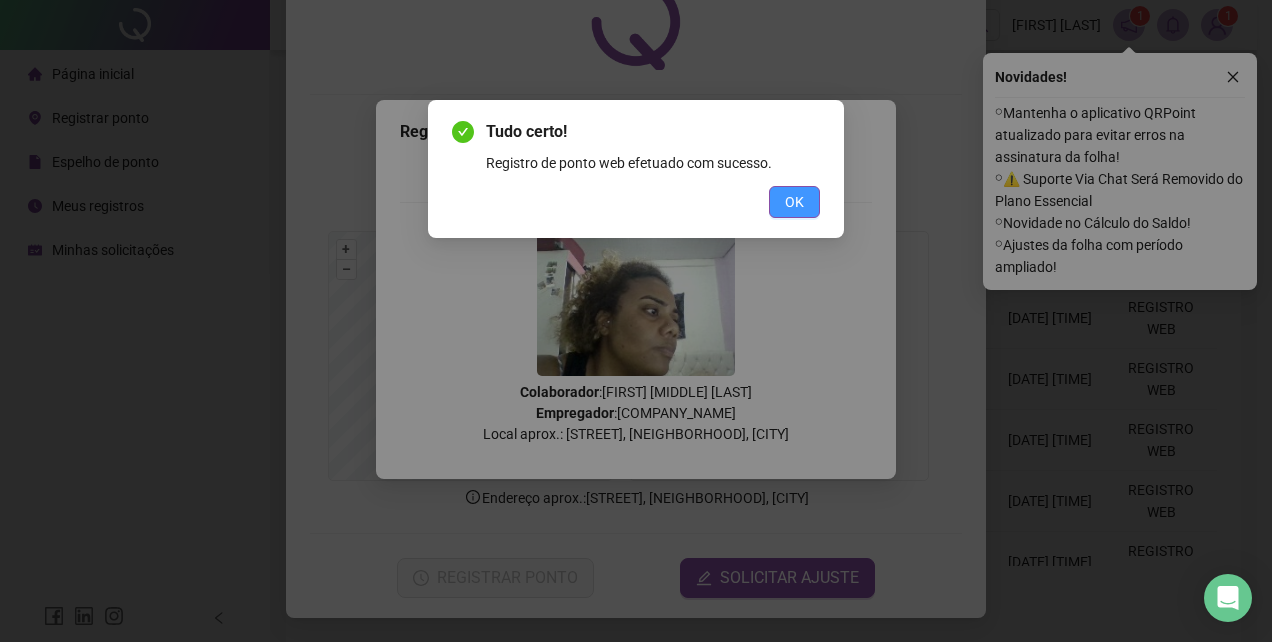 click on "OK" at bounding box center (794, 202) 